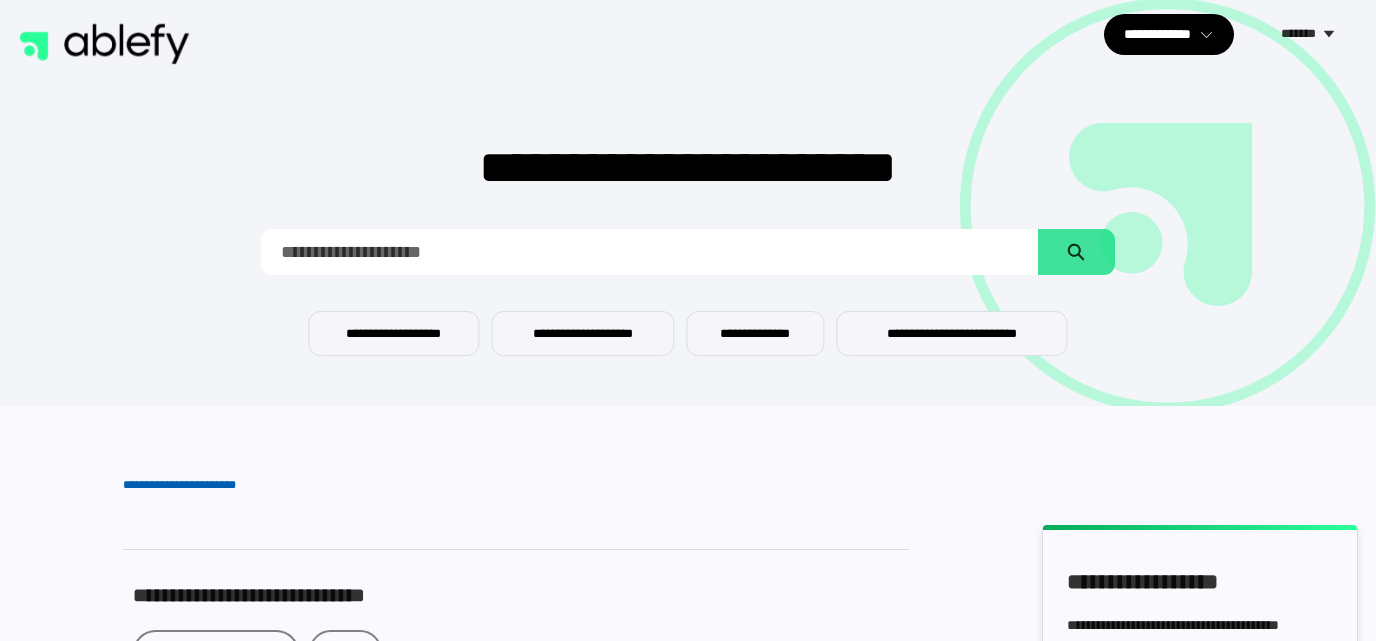 scroll, scrollTop: 0, scrollLeft: 0, axis: both 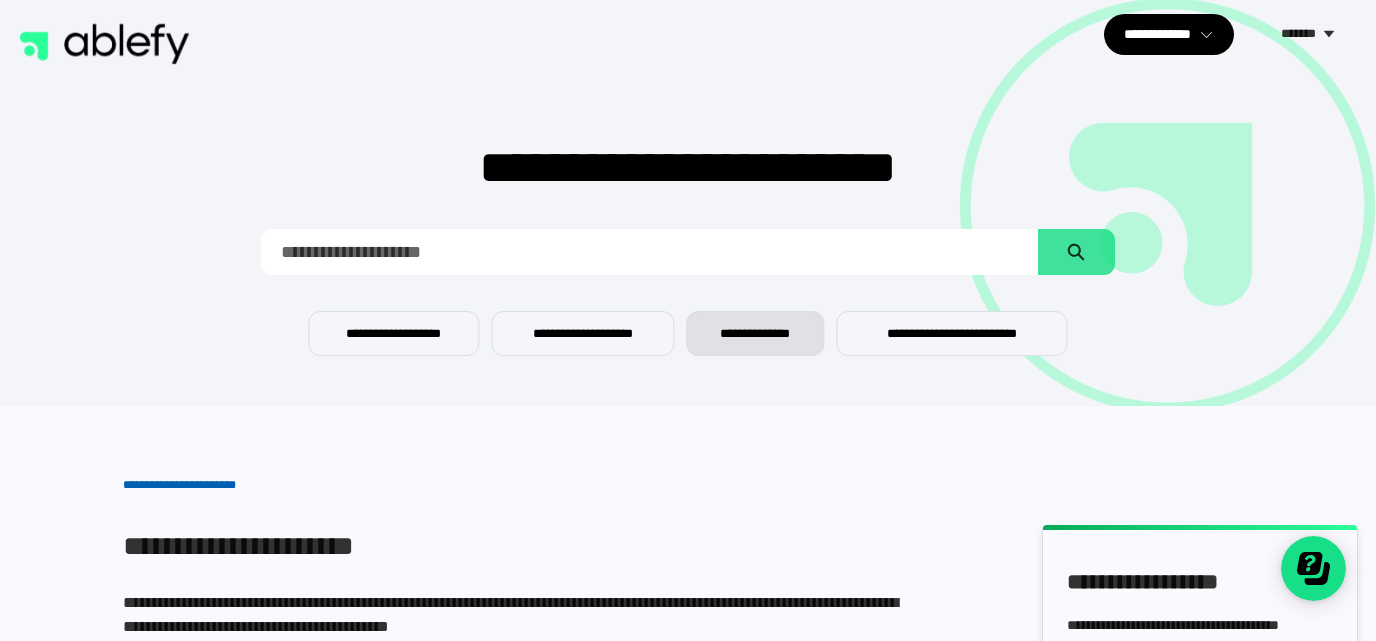 click on "**********" at bounding box center (755, 333) 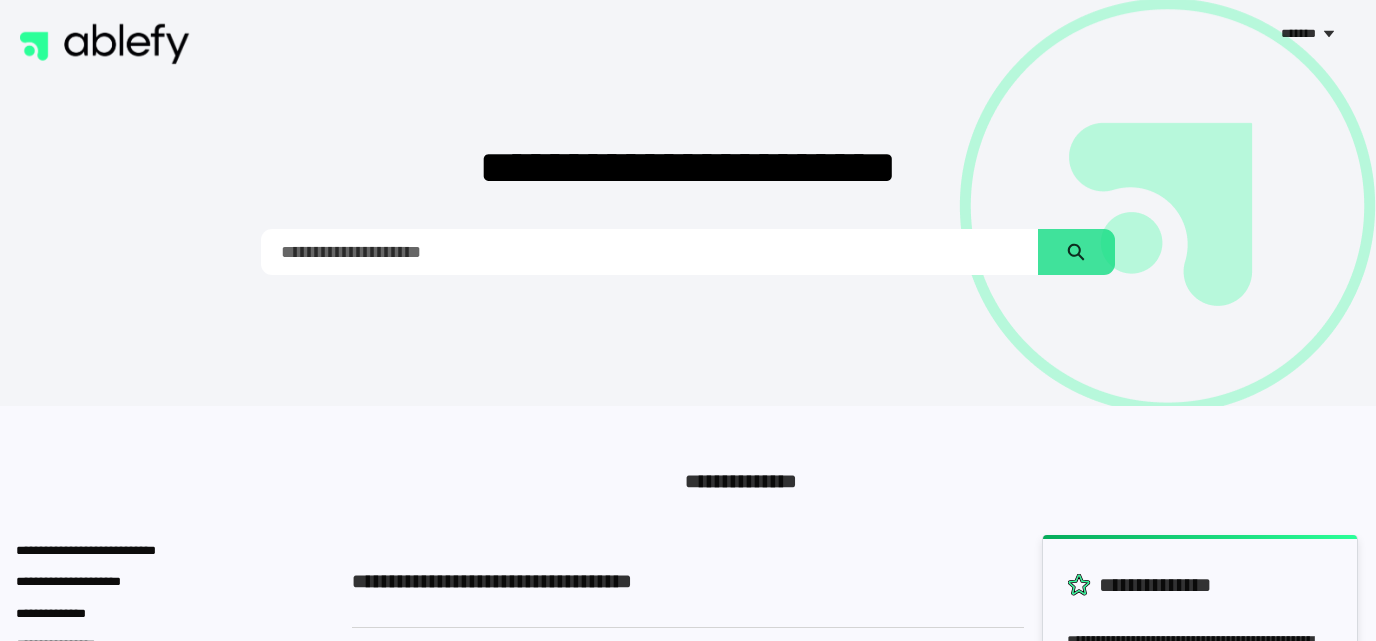 scroll, scrollTop: 0, scrollLeft: 0, axis: both 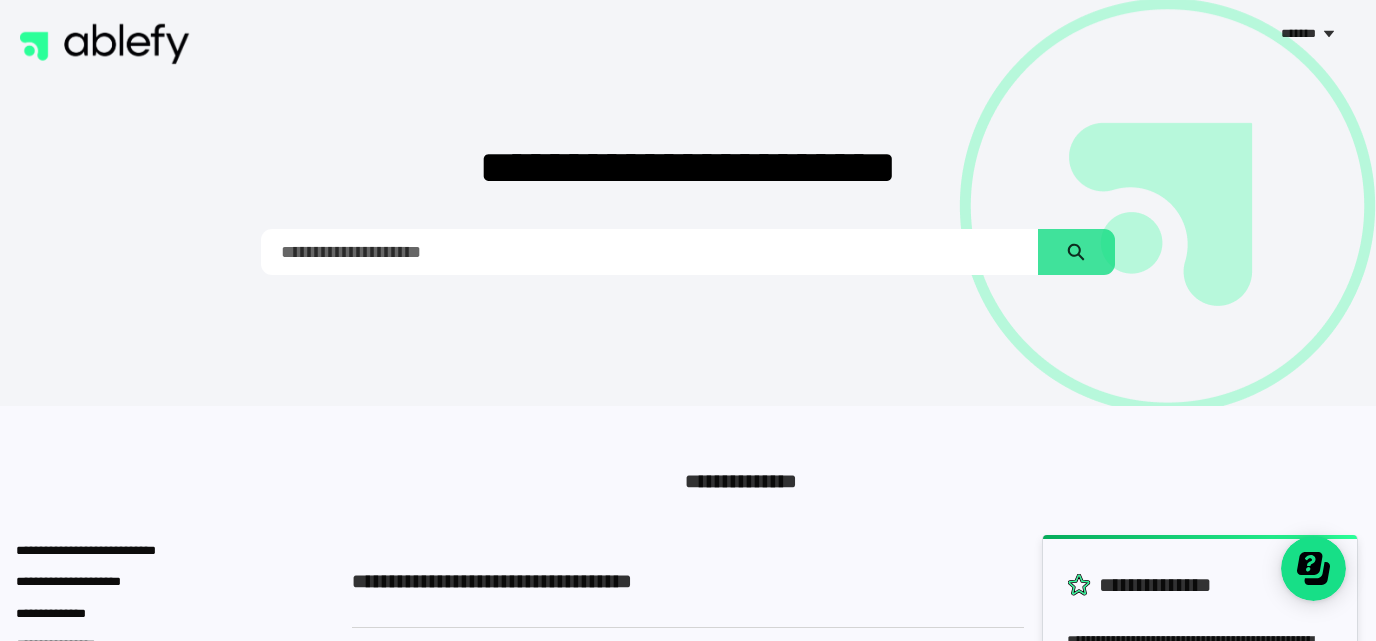click on "*******" at bounding box center (1298, 33) 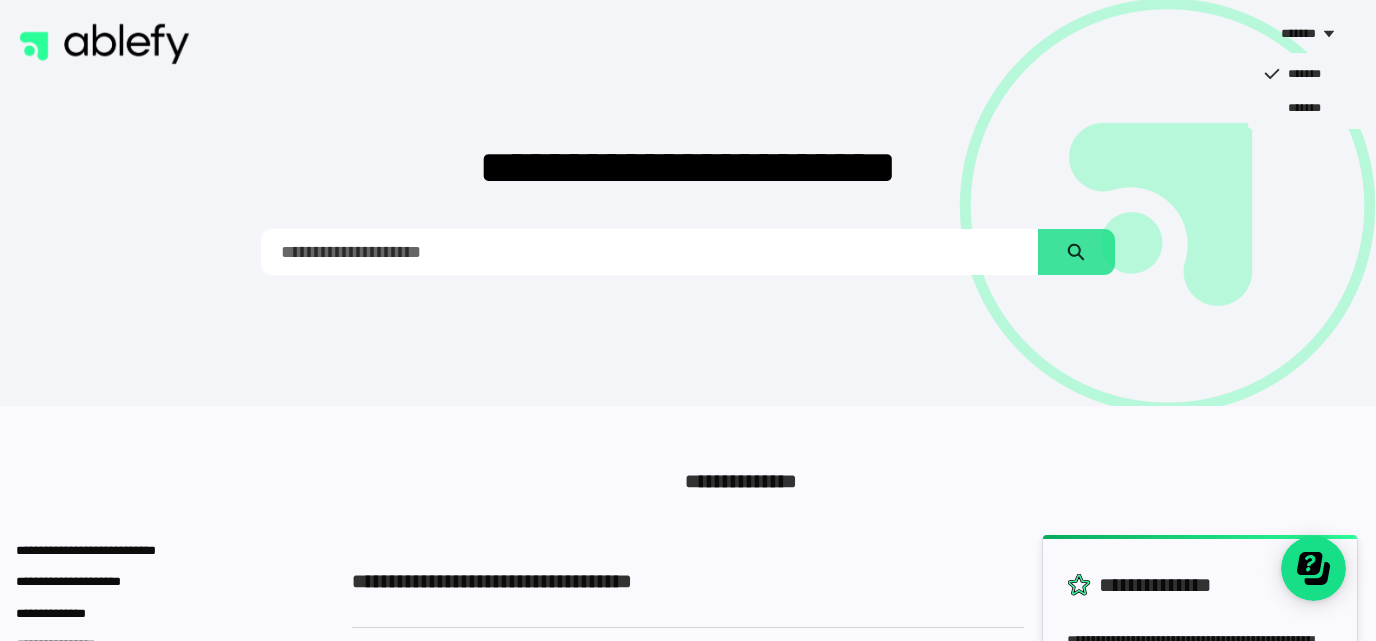 drag, startPoint x: 629, startPoint y: 67, endPoint x: 535, endPoint y: 43, distance: 97.015465 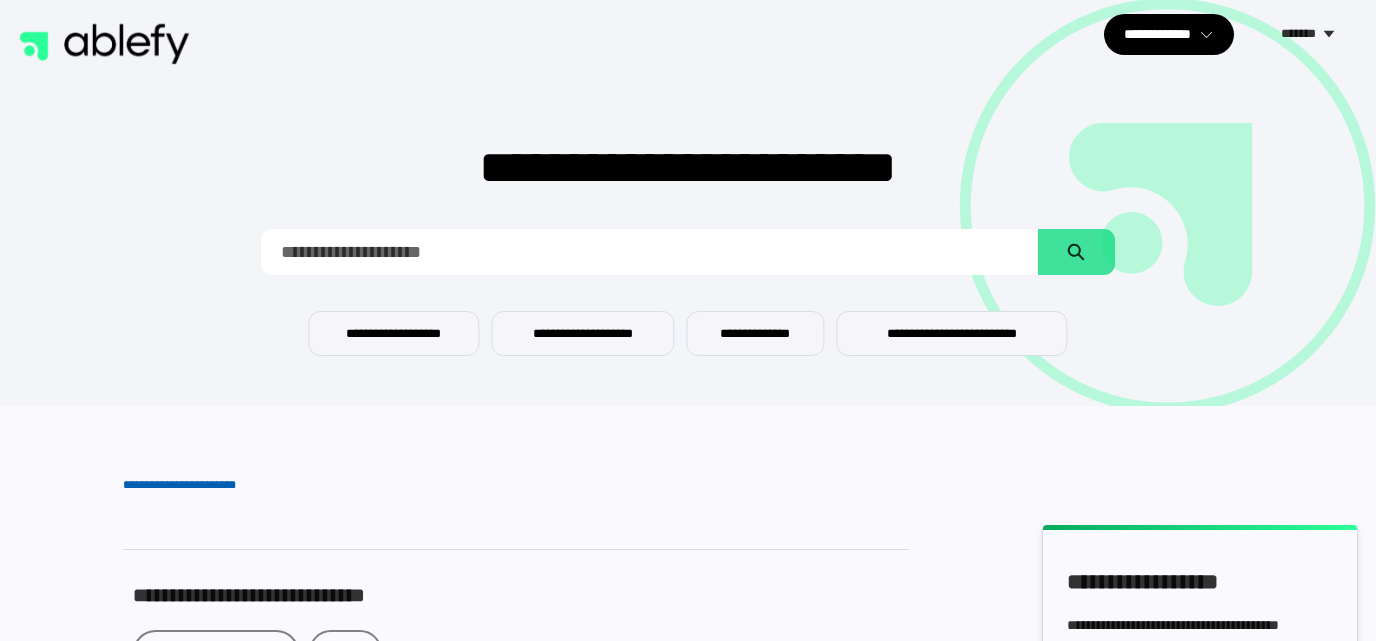 scroll, scrollTop: 0, scrollLeft: 0, axis: both 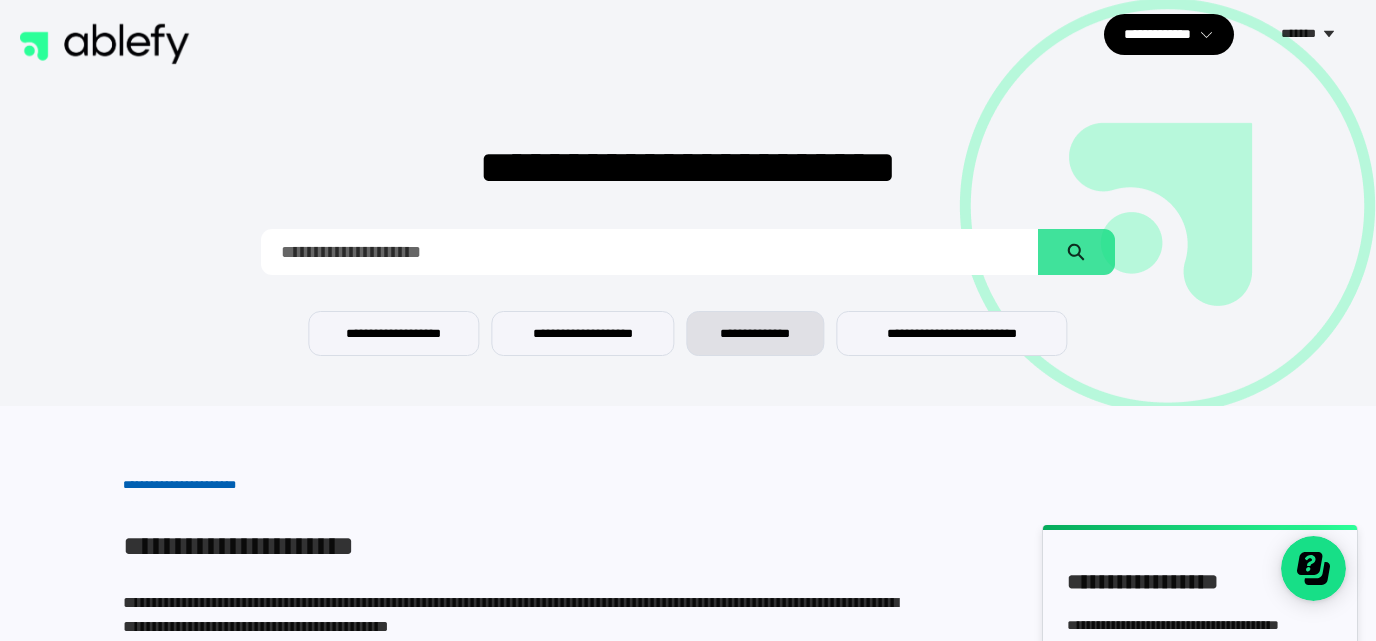 click on "**********" at bounding box center [755, 333] 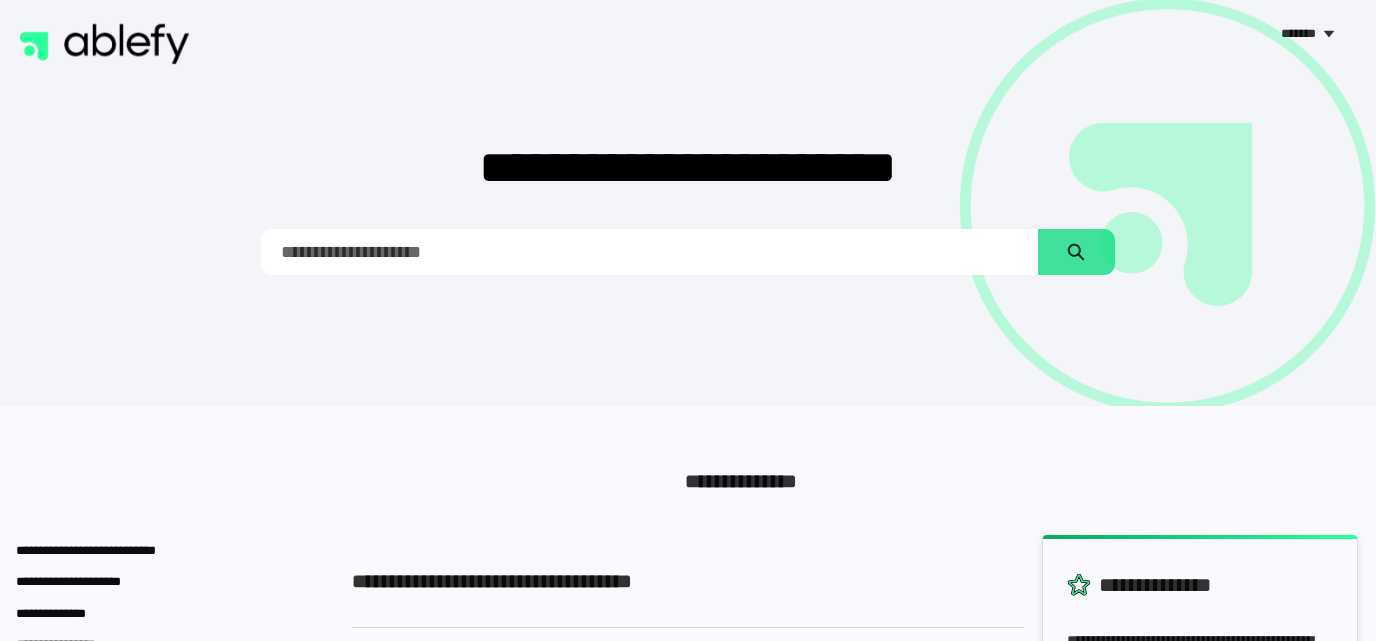scroll, scrollTop: 0, scrollLeft: 0, axis: both 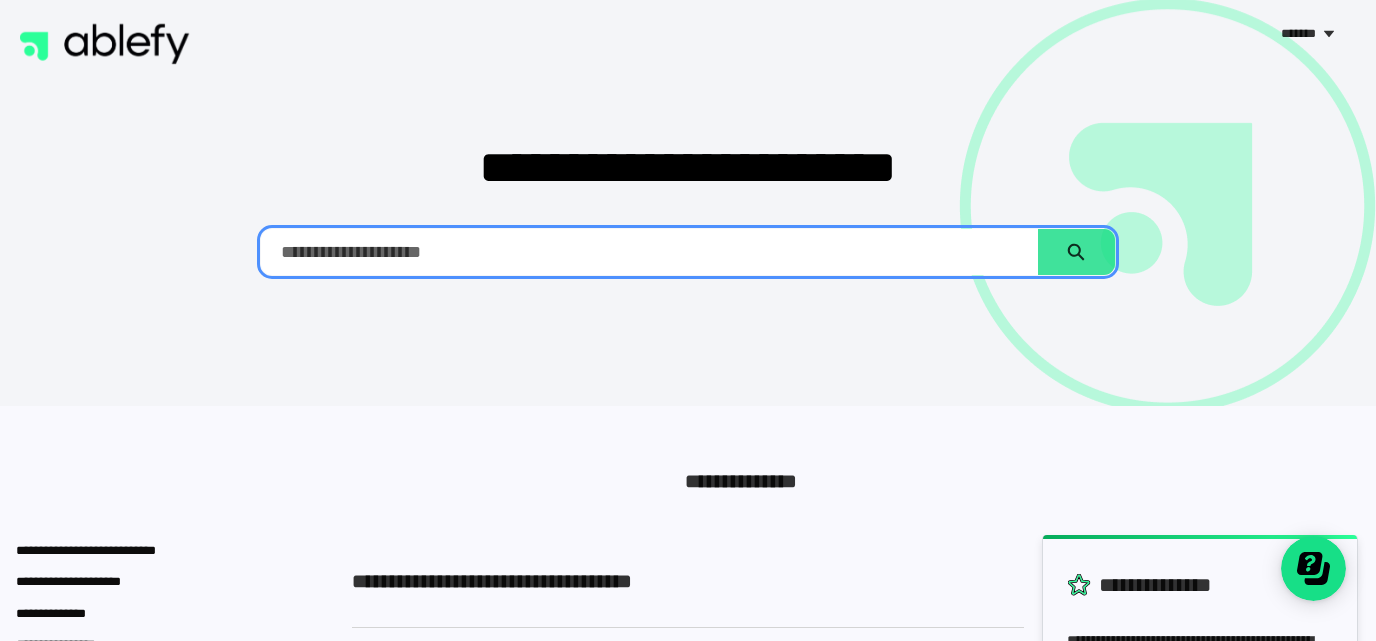 drag, startPoint x: 292, startPoint y: 250, endPoint x: 323, endPoint y: 259, distance: 32.280025 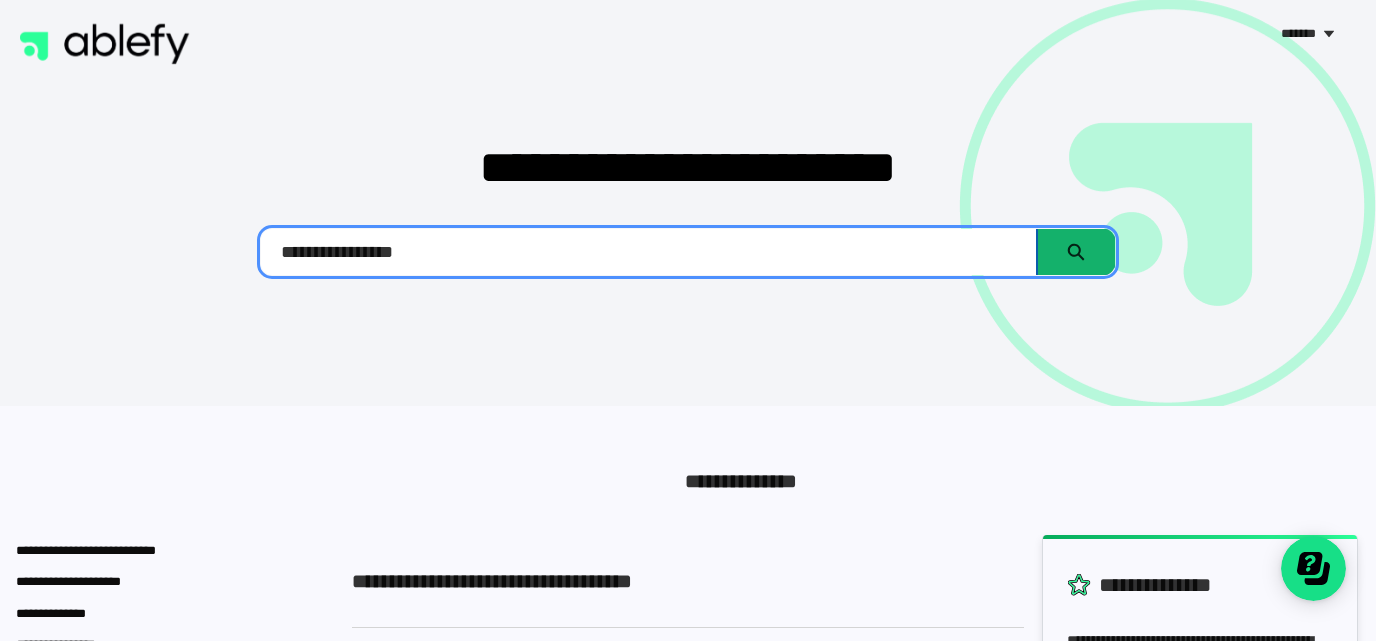 click on "******" at bounding box center [1076, 252] 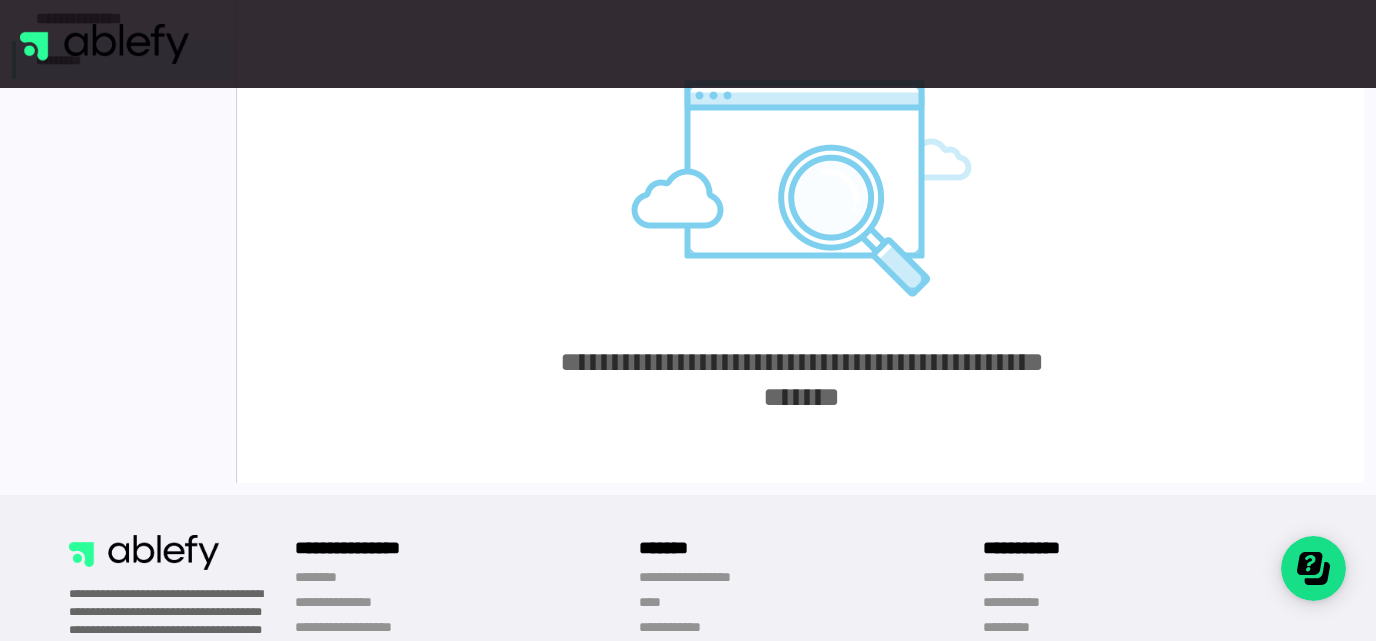 scroll, scrollTop: 541, scrollLeft: 0, axis: vertical 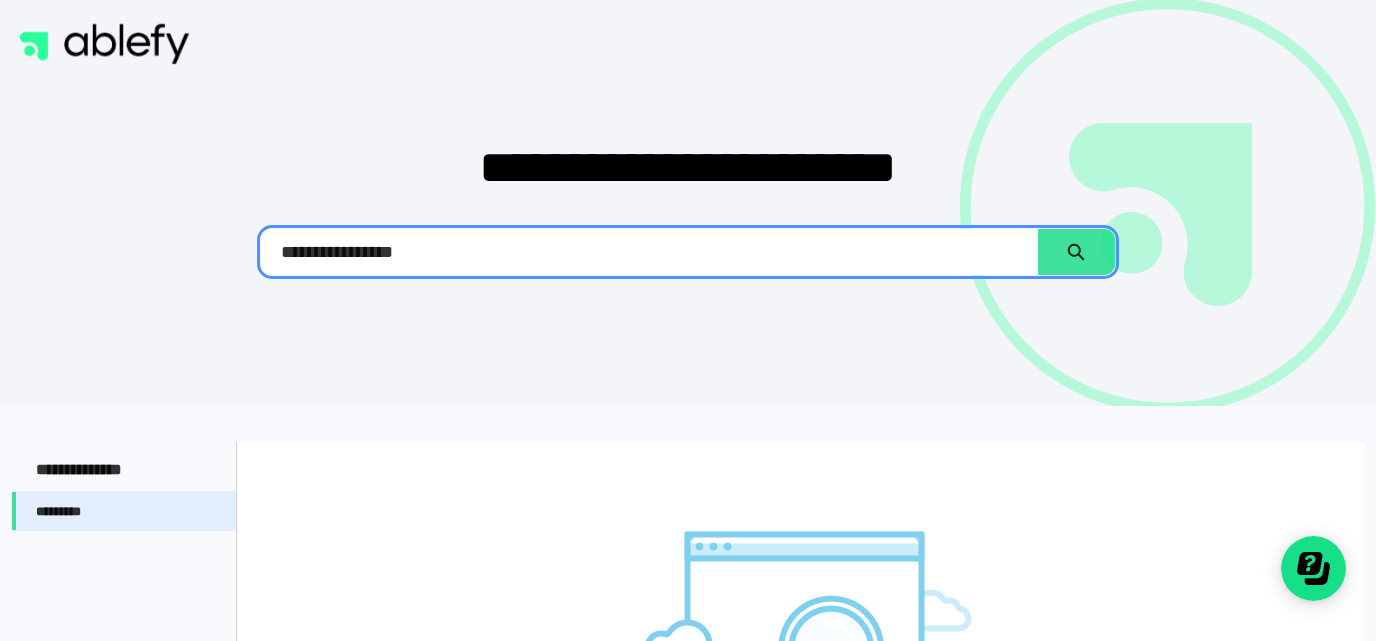 click on "**********" at bounding box center (649, 252) 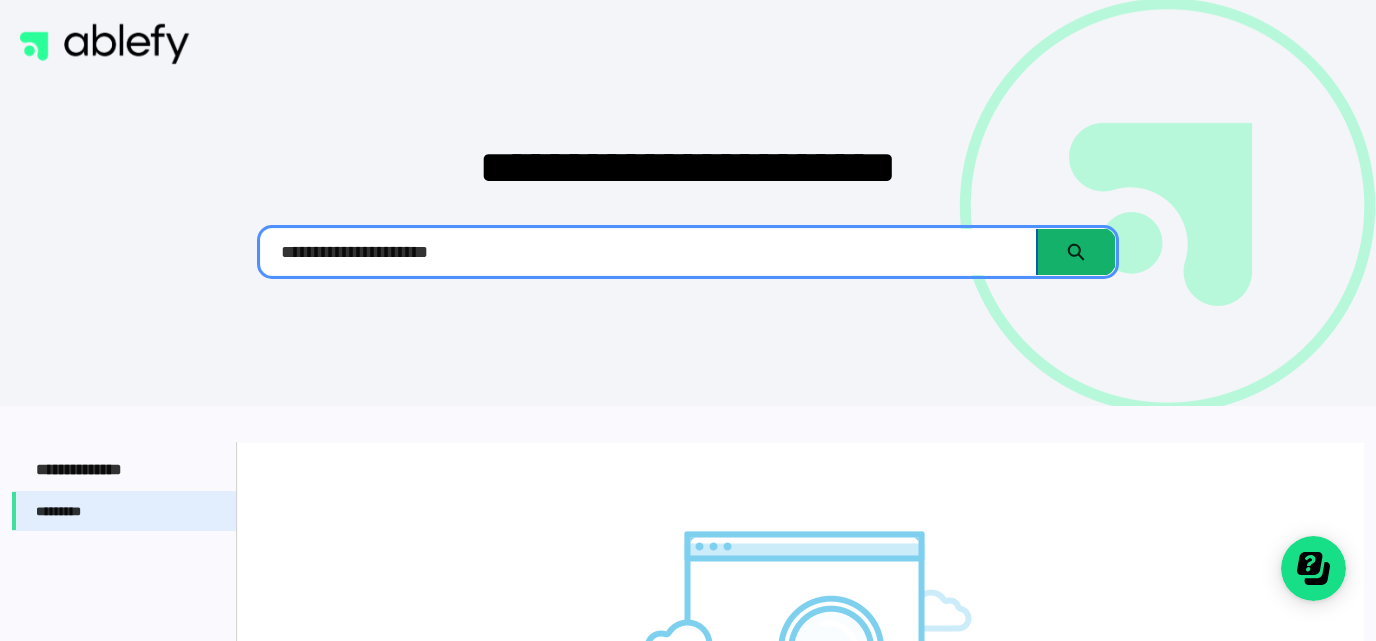 click on "******" at bounding box center (1076, 252) 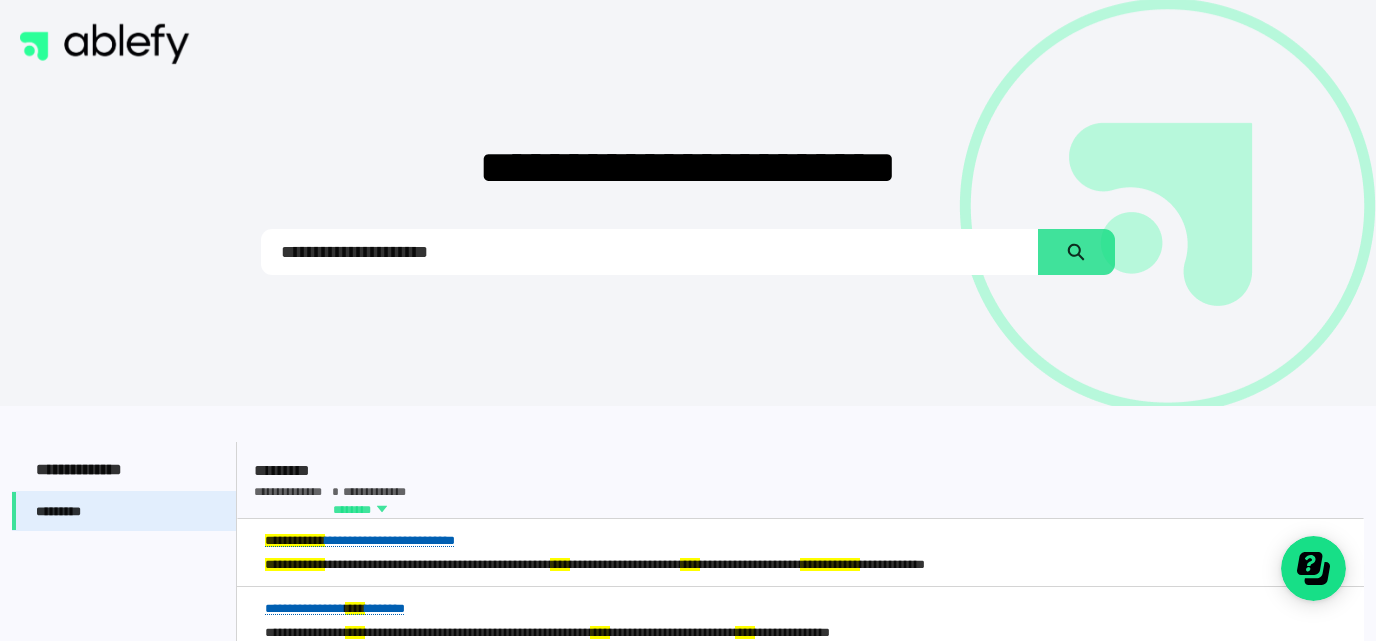 scroll, scrollTop: 180, scrollLeft: 0, axis: vertical 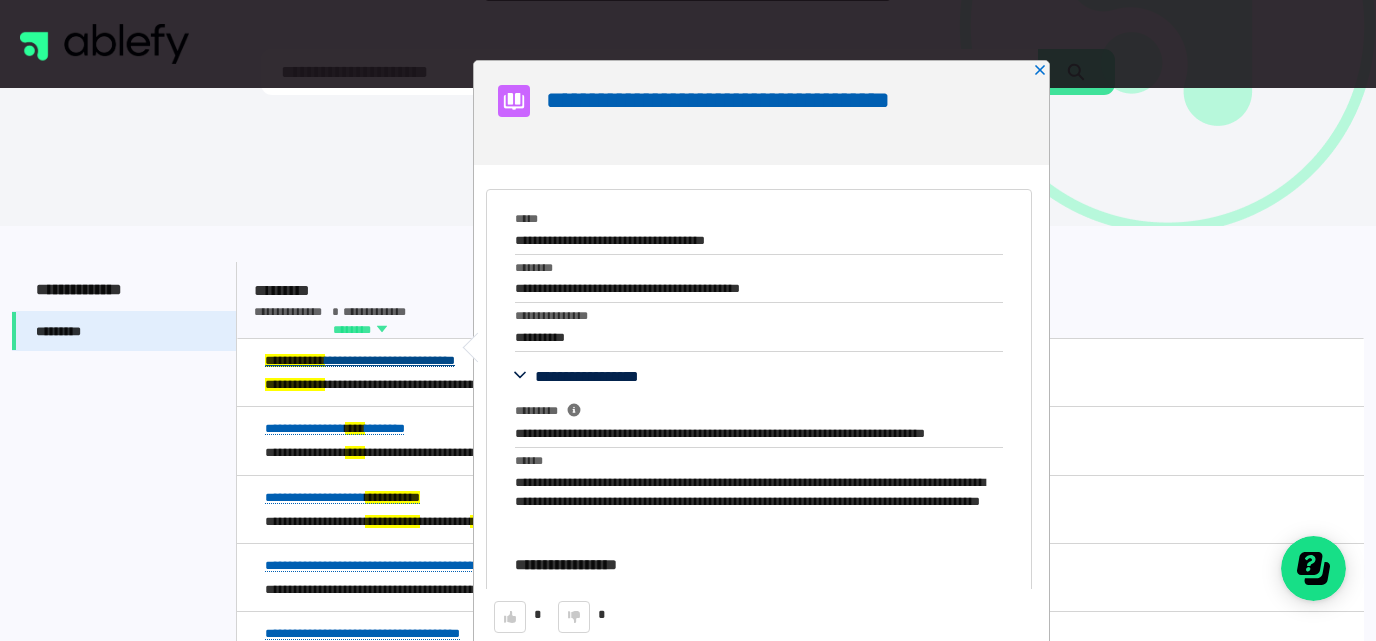 click on "**********" at bounding box center (360, 360) 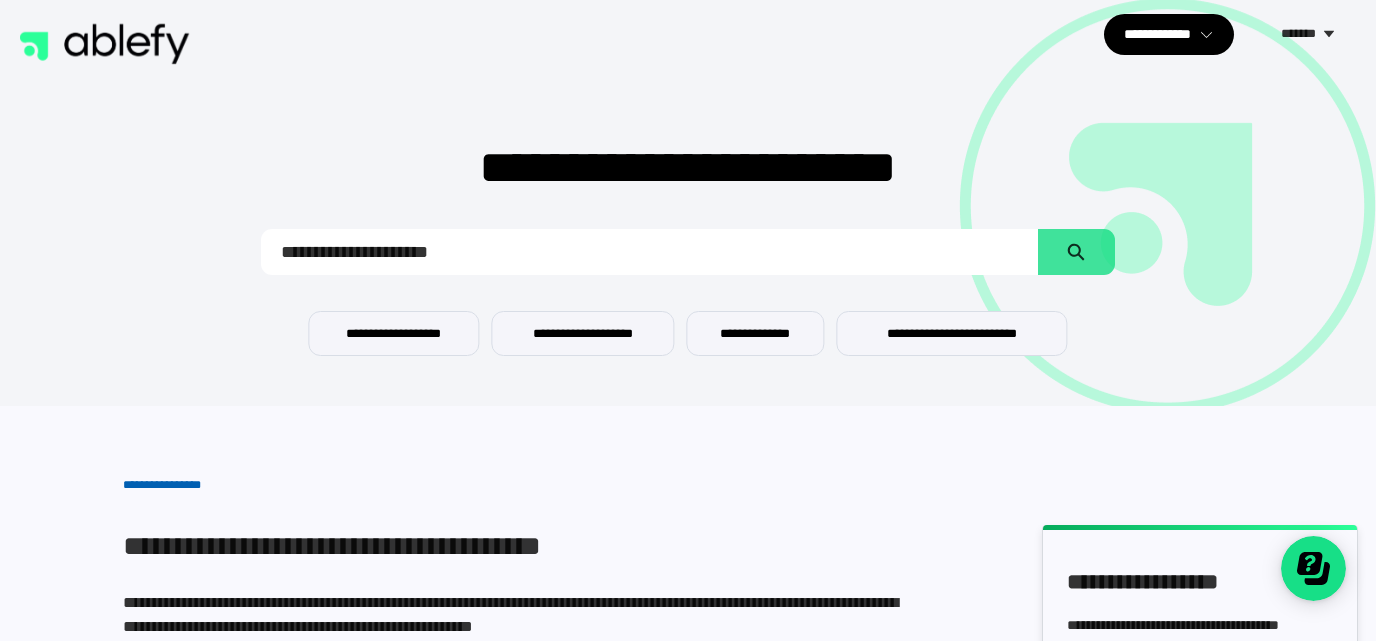 scroll, scrollTop: 180, scrollLeft: 0, axis: vertical 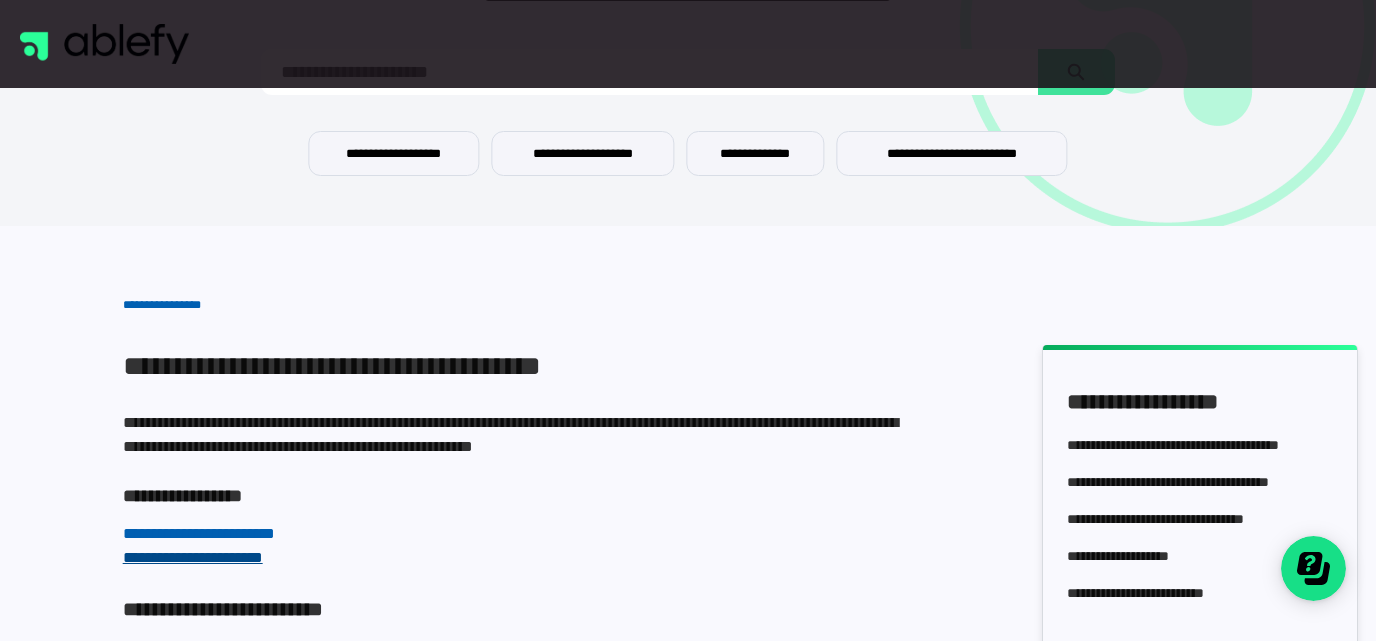 click on "**********" at bounding box center (193, 557) 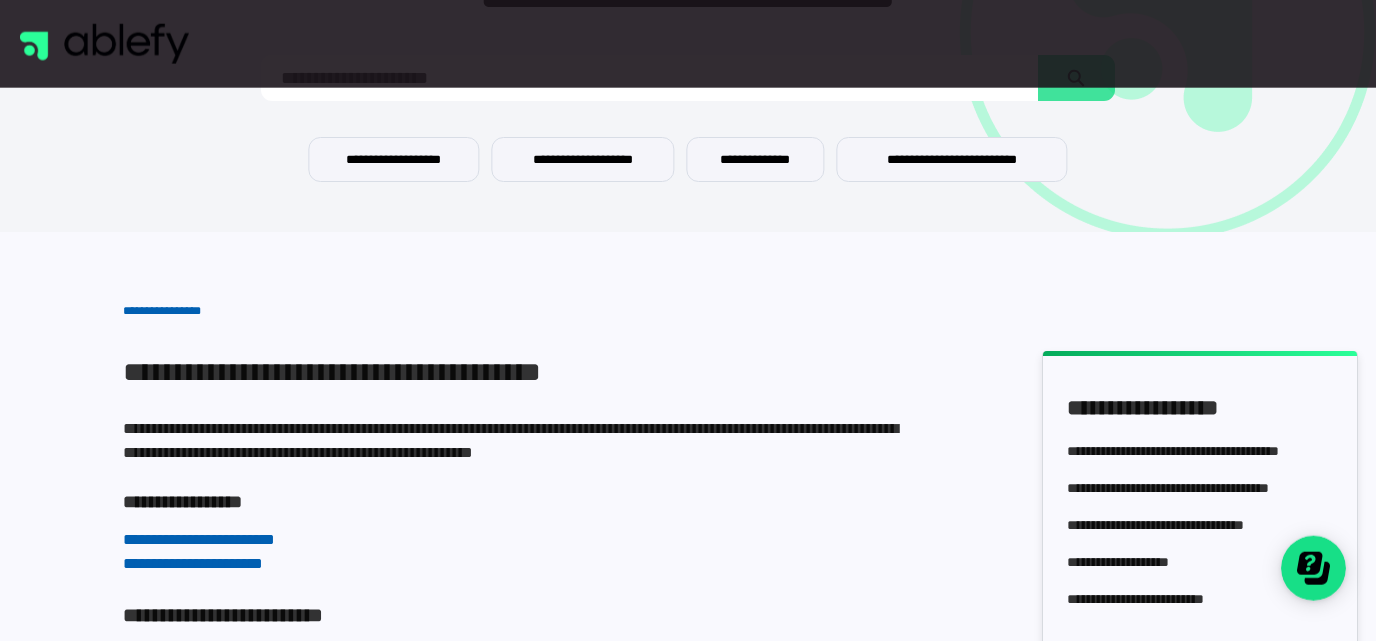 scroll, scrollTop: 0, scrollLeft: 0, axis: both 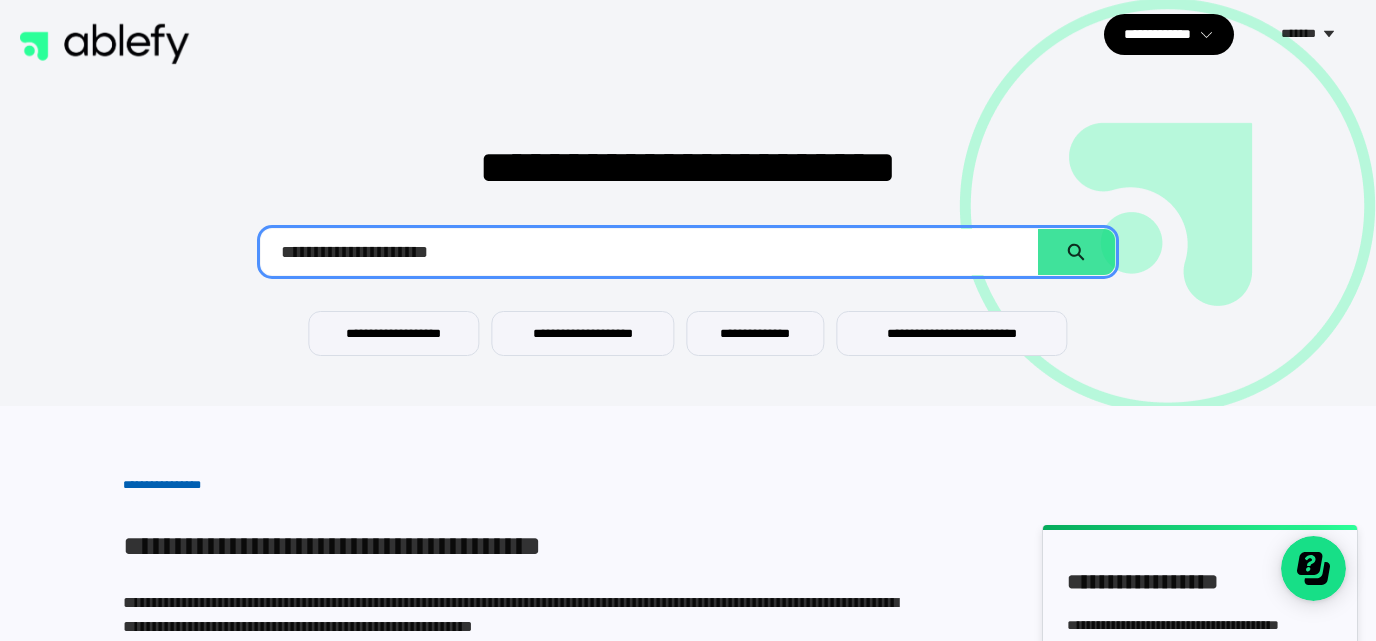 drag, startPoint x: 515, startPoint y: 255, endPoint x: 100, endPoint y: 205, distance: 418.0012 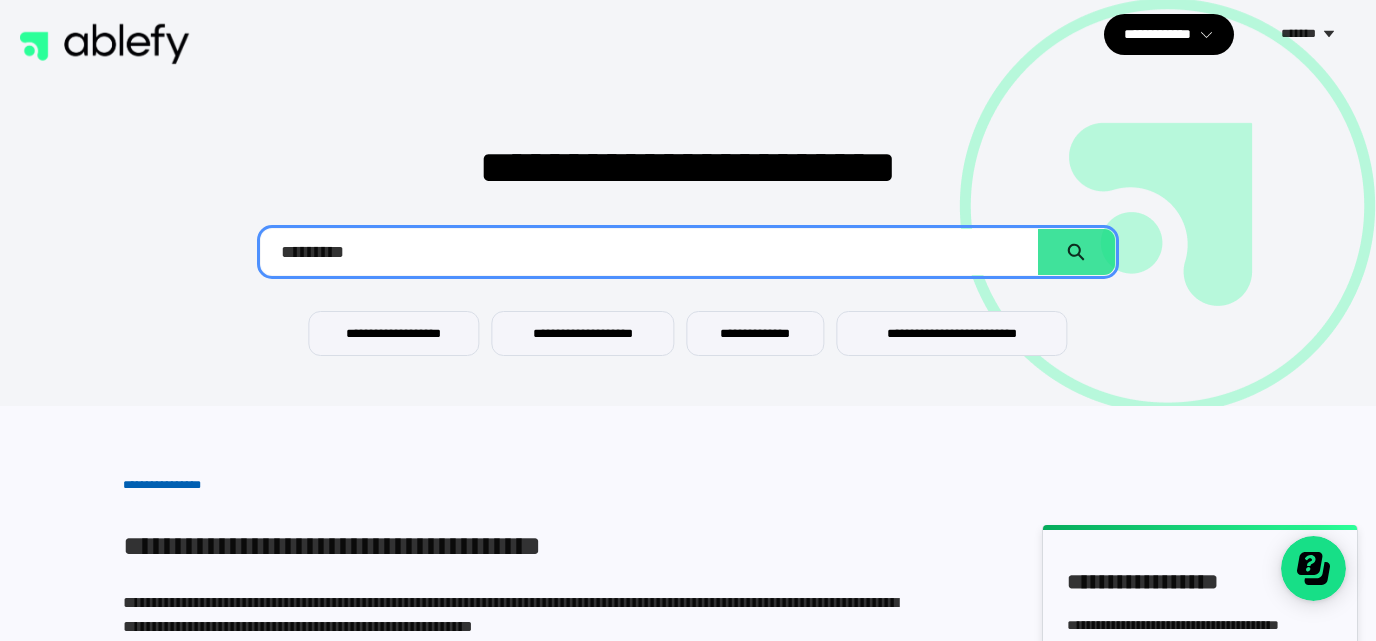 type on "*********" 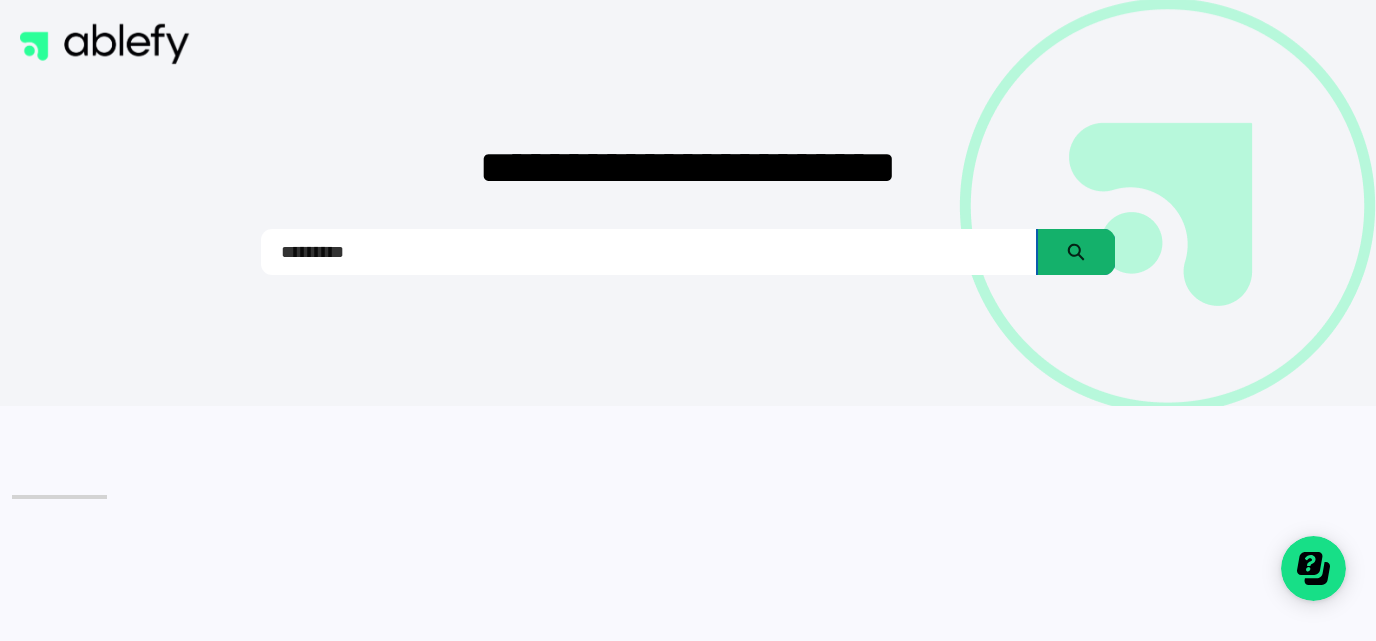 click at bounding box center [1076, 252] 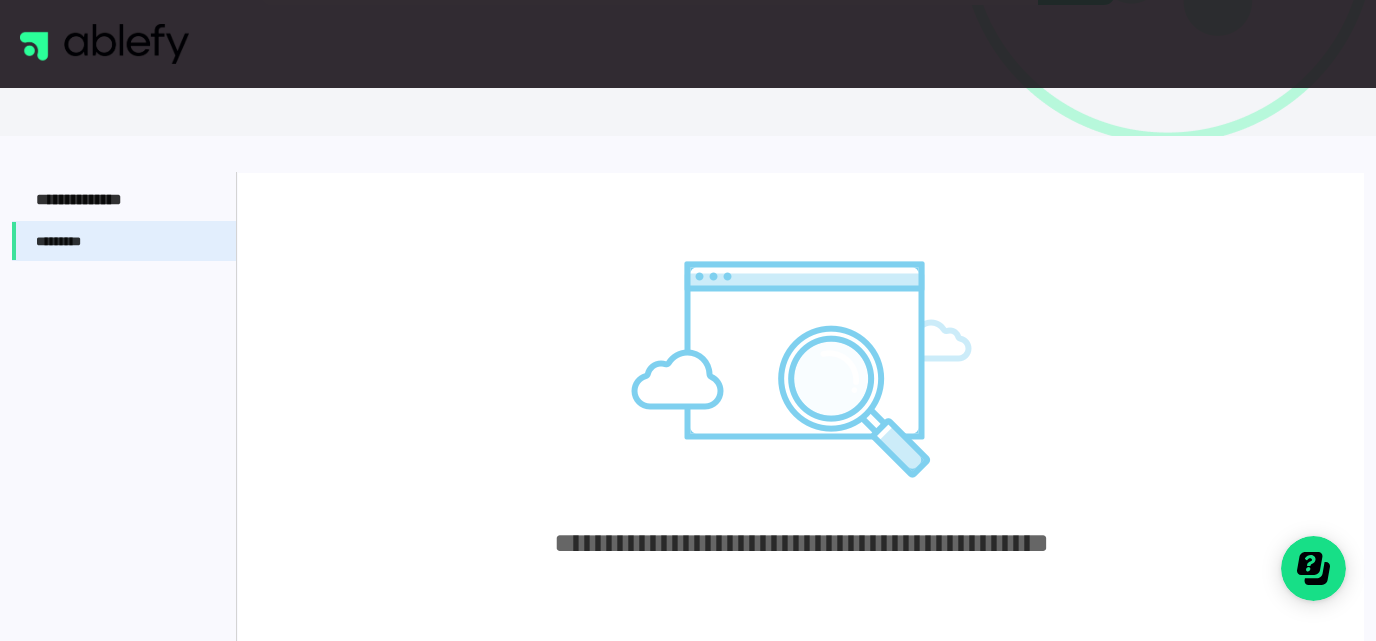 scroll, scrollTop: 0, scrollLeft: 0, axis: both 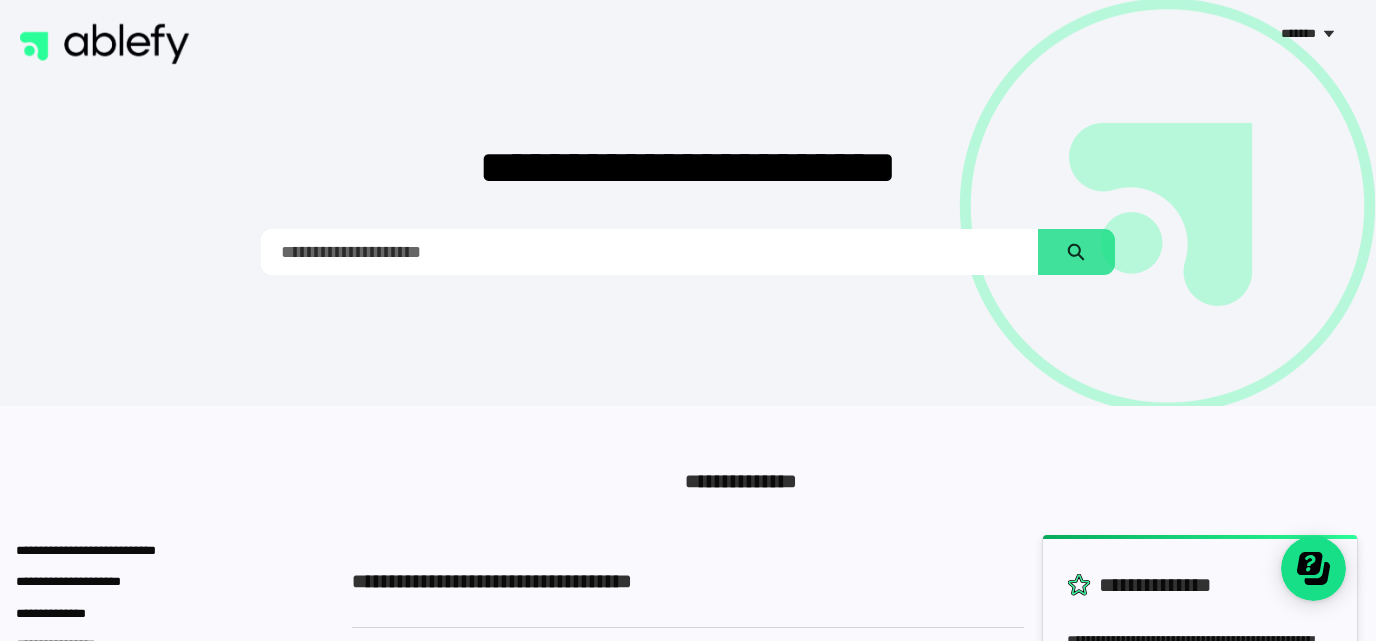 click at bounding box center (649, 252) 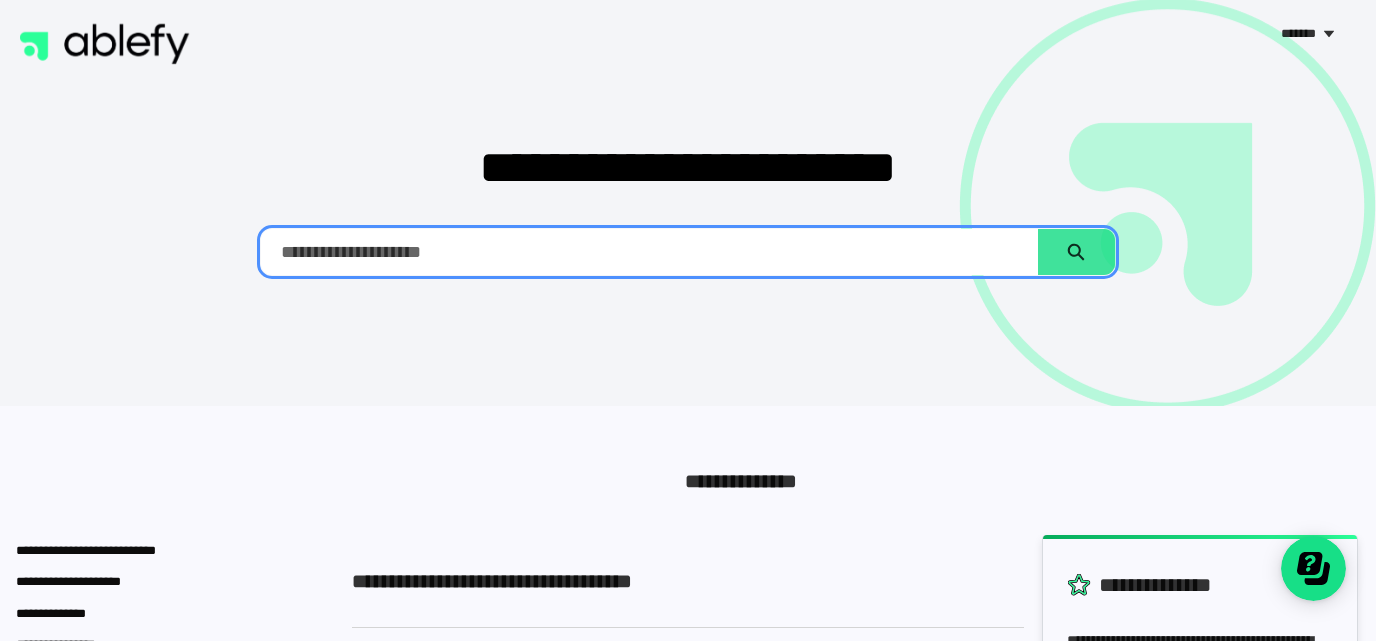 paste on "**********" 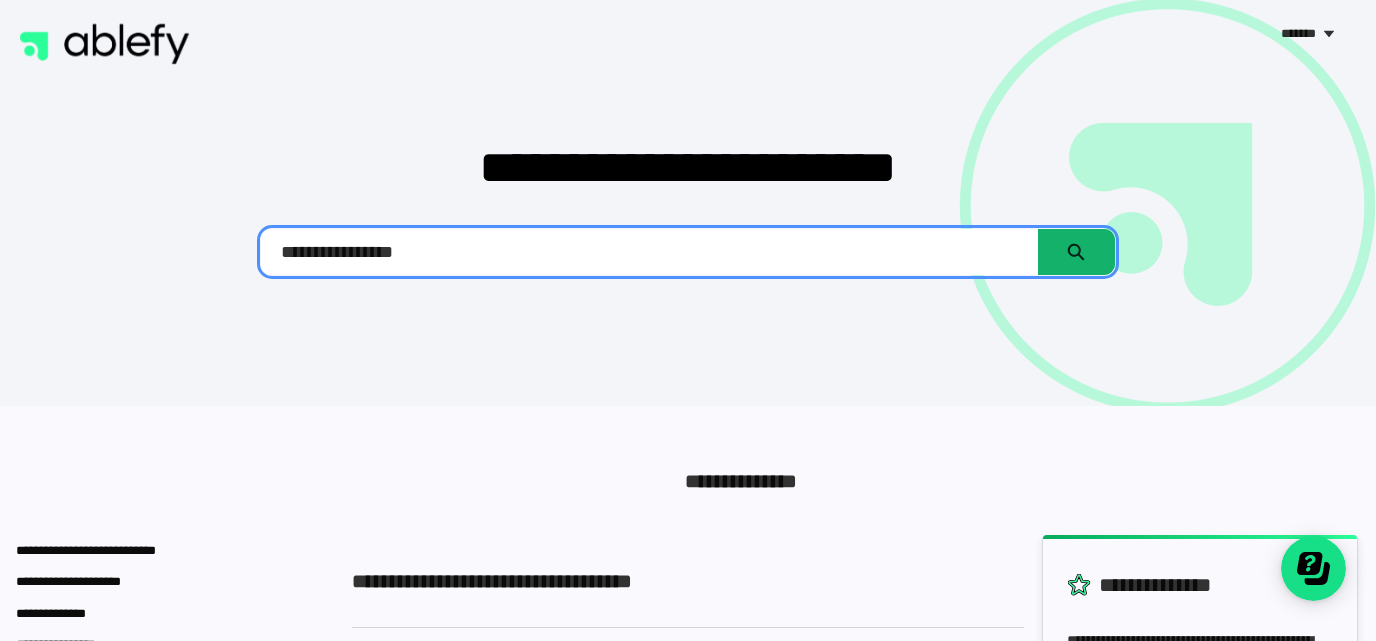 type on "**********" 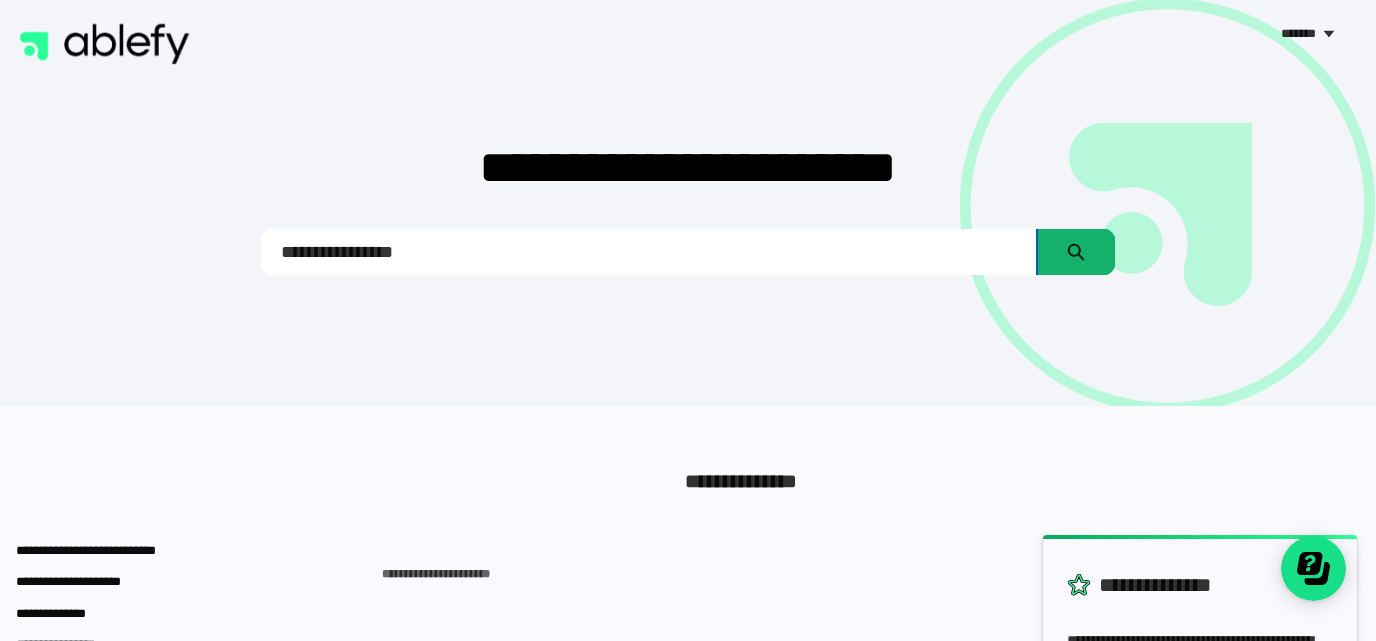 click on "******" at bounding box center [1076, 252] 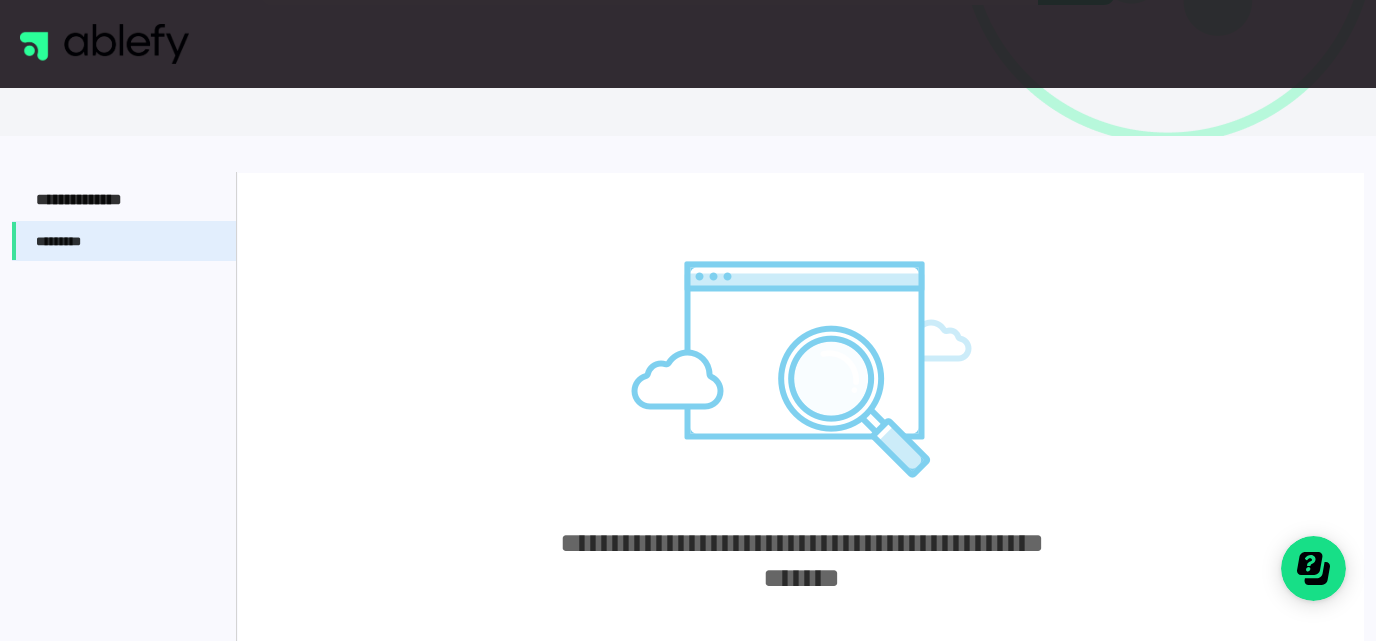 scroll, scrollTop: 0, scrollLeft: 0, axis: both 